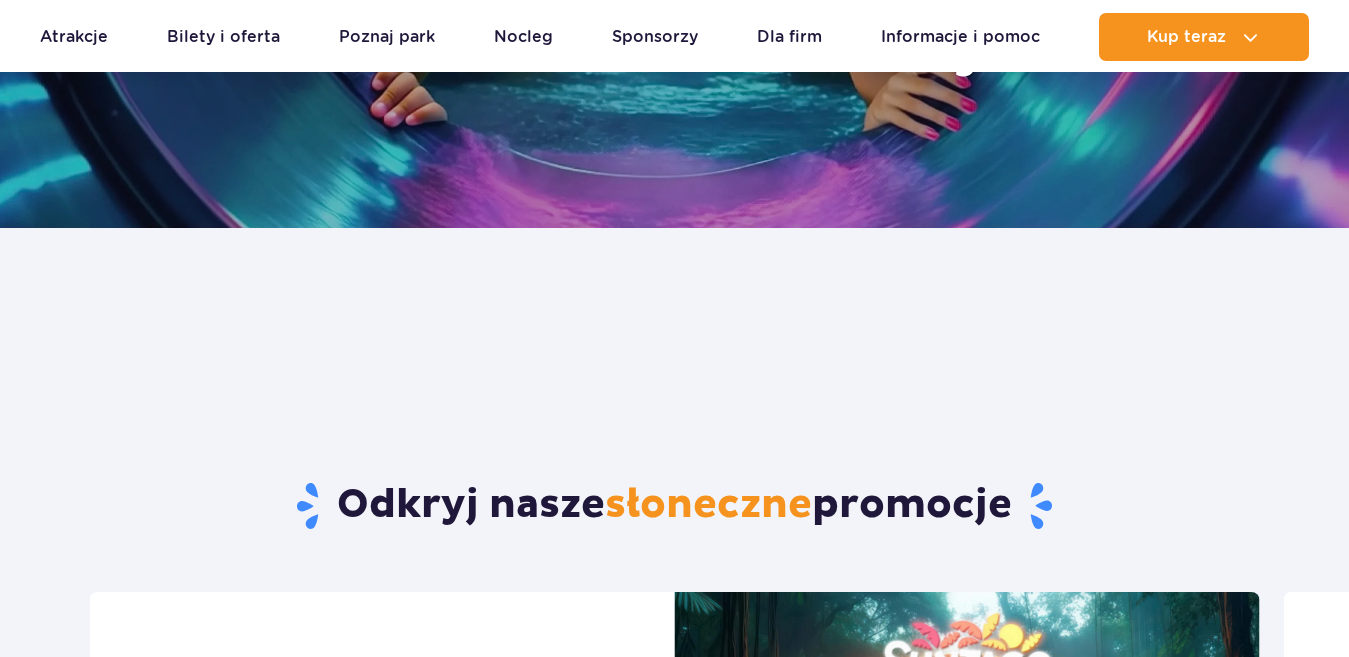 scroll, scrollTop: 800, scrollLeft: 0, axis: vertical 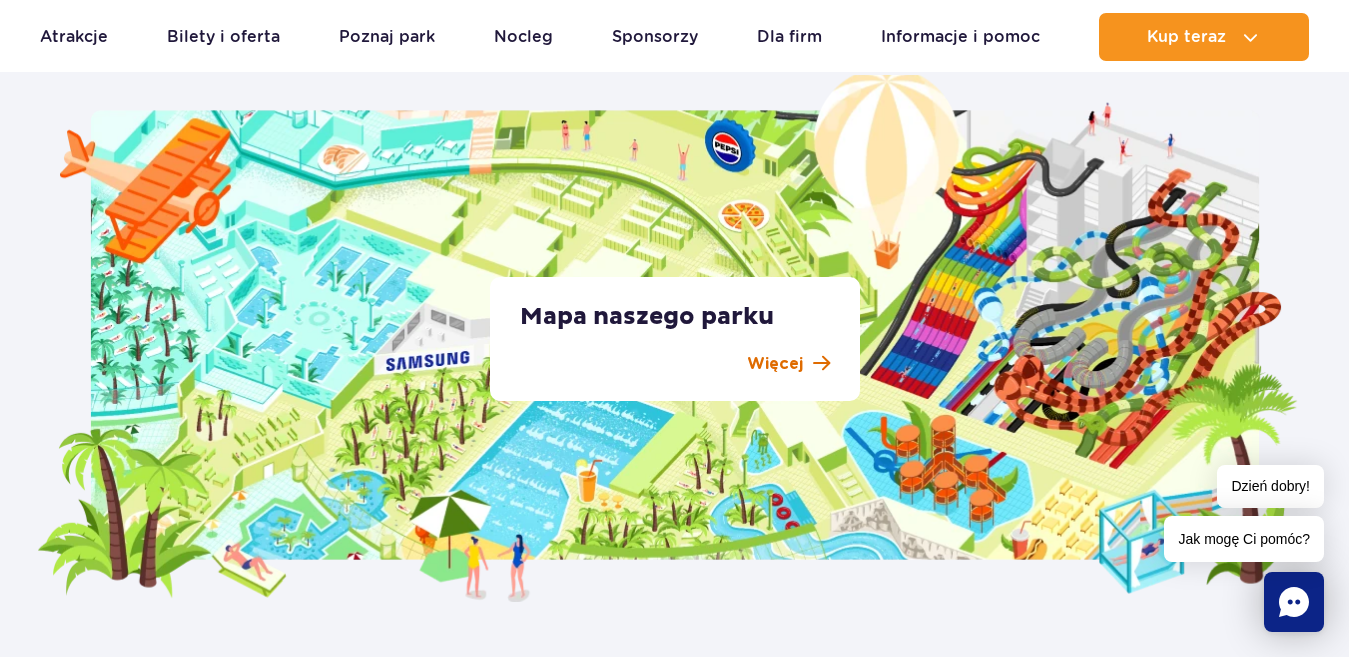 click on "Więcej" at bounding box center (775, 364) 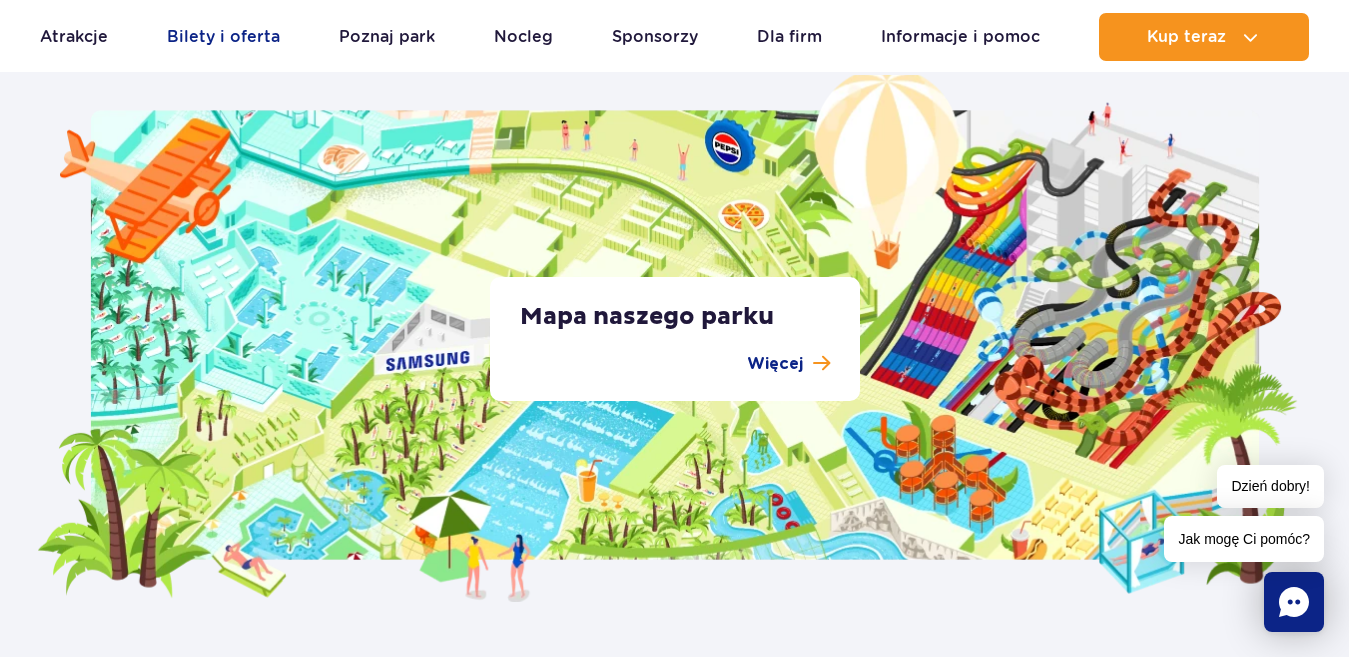 click on "Bilety i oferta" at bounding box center [223, 37] 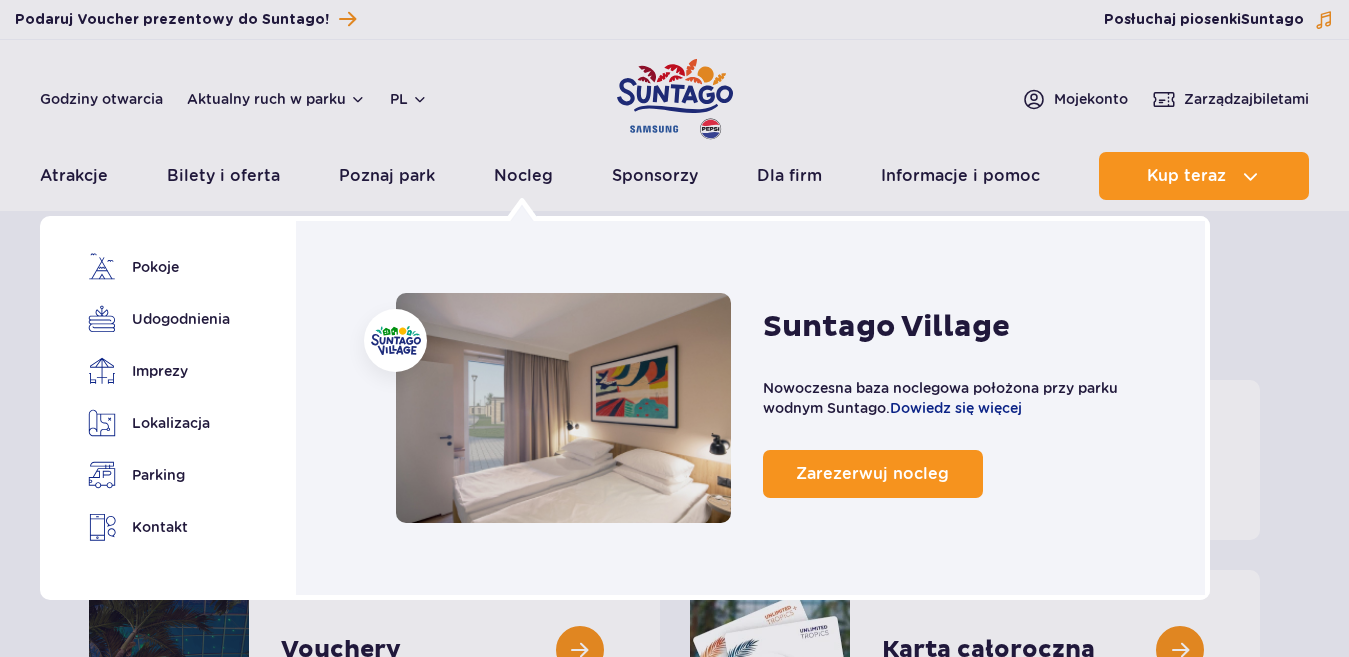 scroll, scrollTop: 200, scrollLeft: 0, axis: vertical 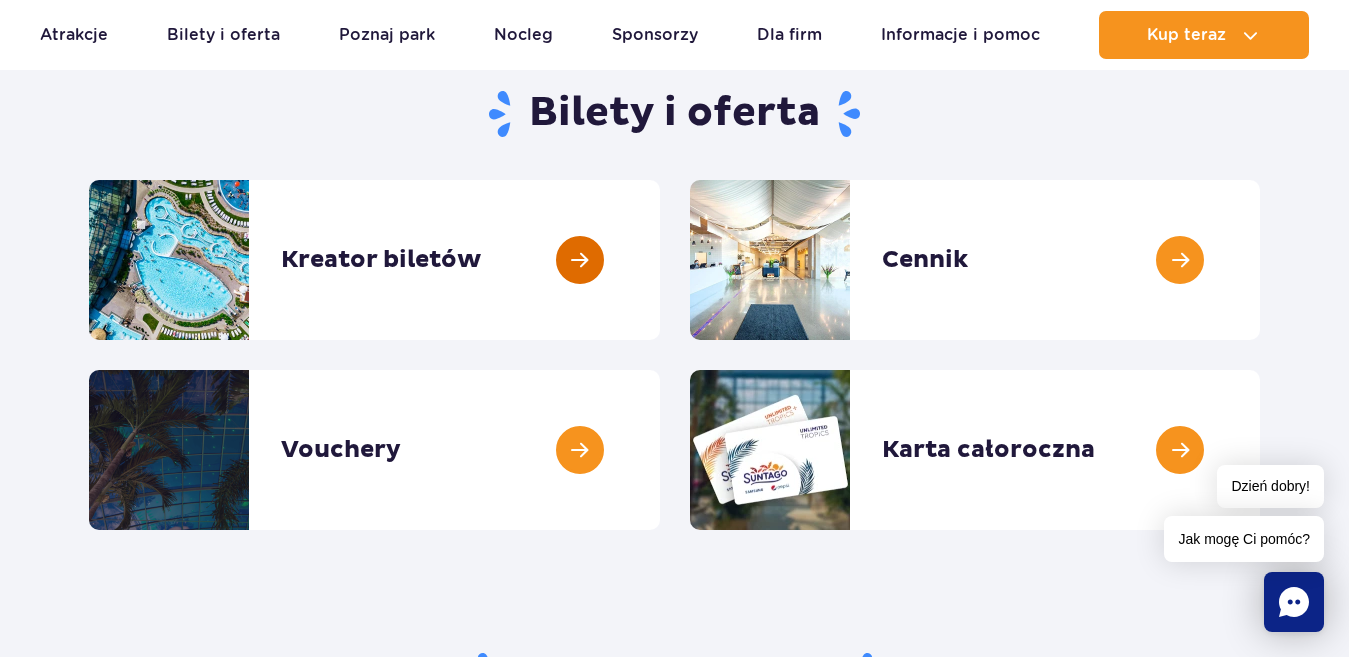 click at bounding box center (660, 260) 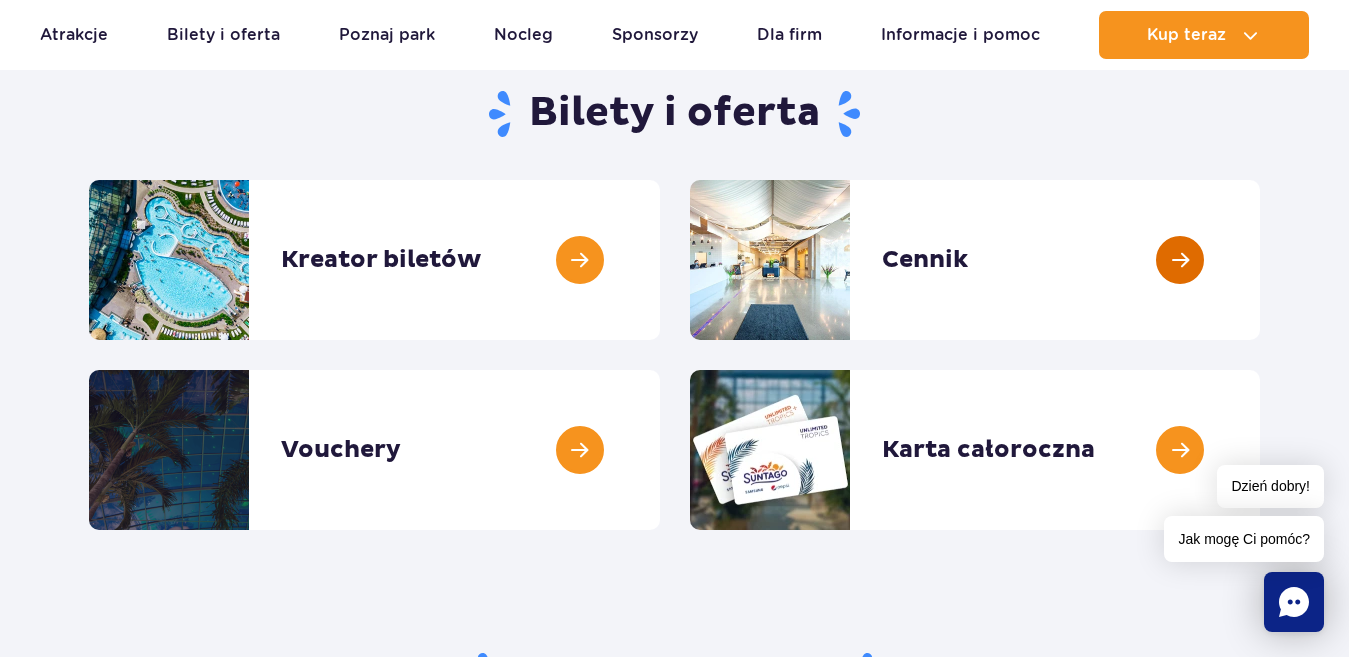 click at bounding box center [1260, 260] 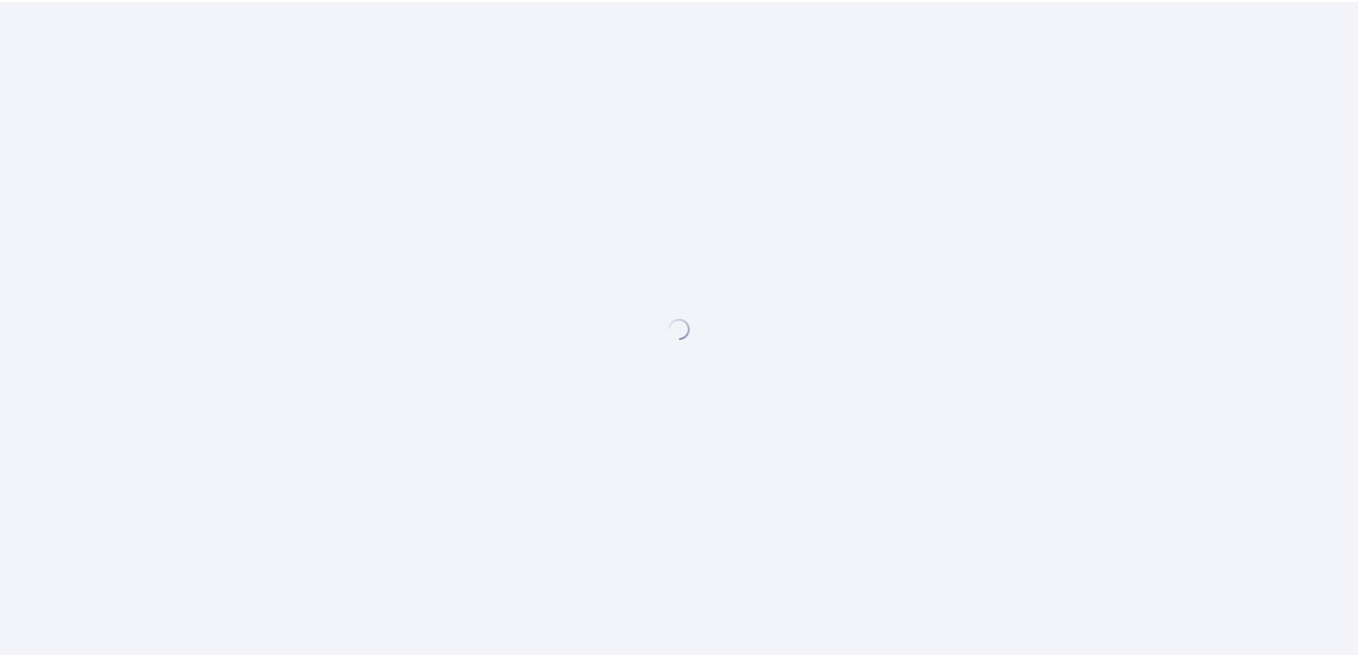 scroll, scrollTop: 0, scrollLeft: 0, axis: both 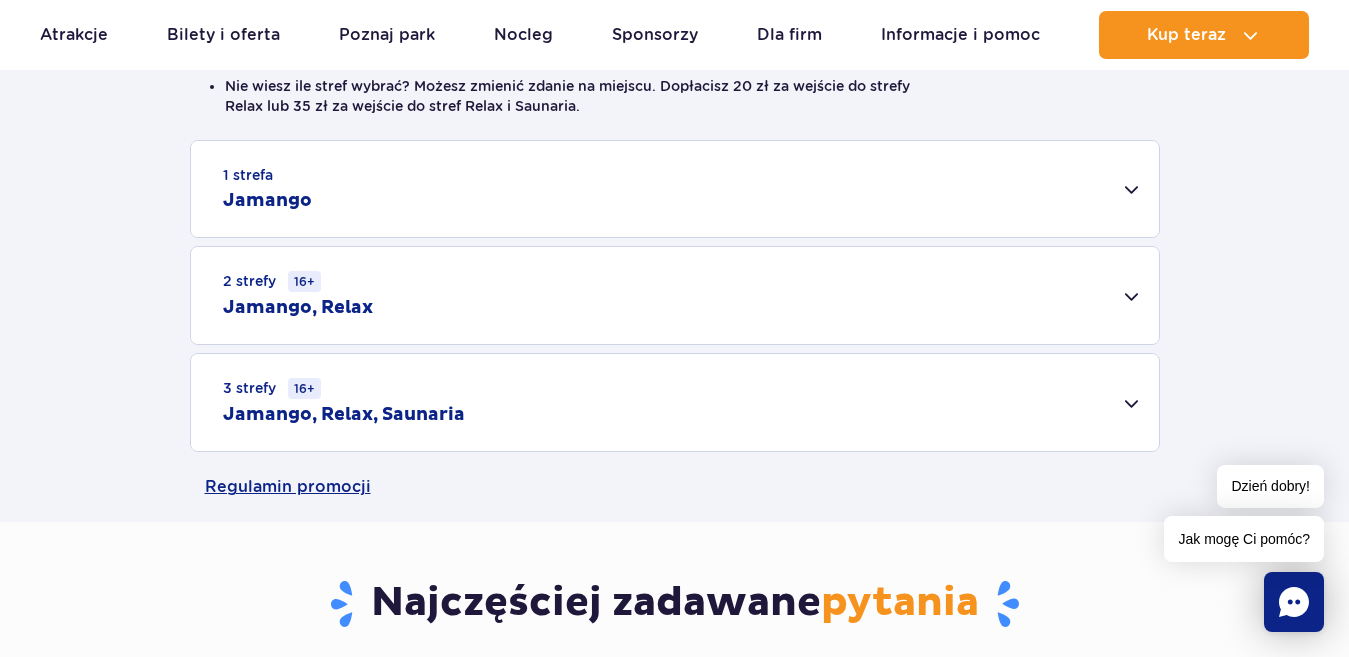 click on "2 strefy  16+
Jamango, Relax" at bounding box center [675, 295] 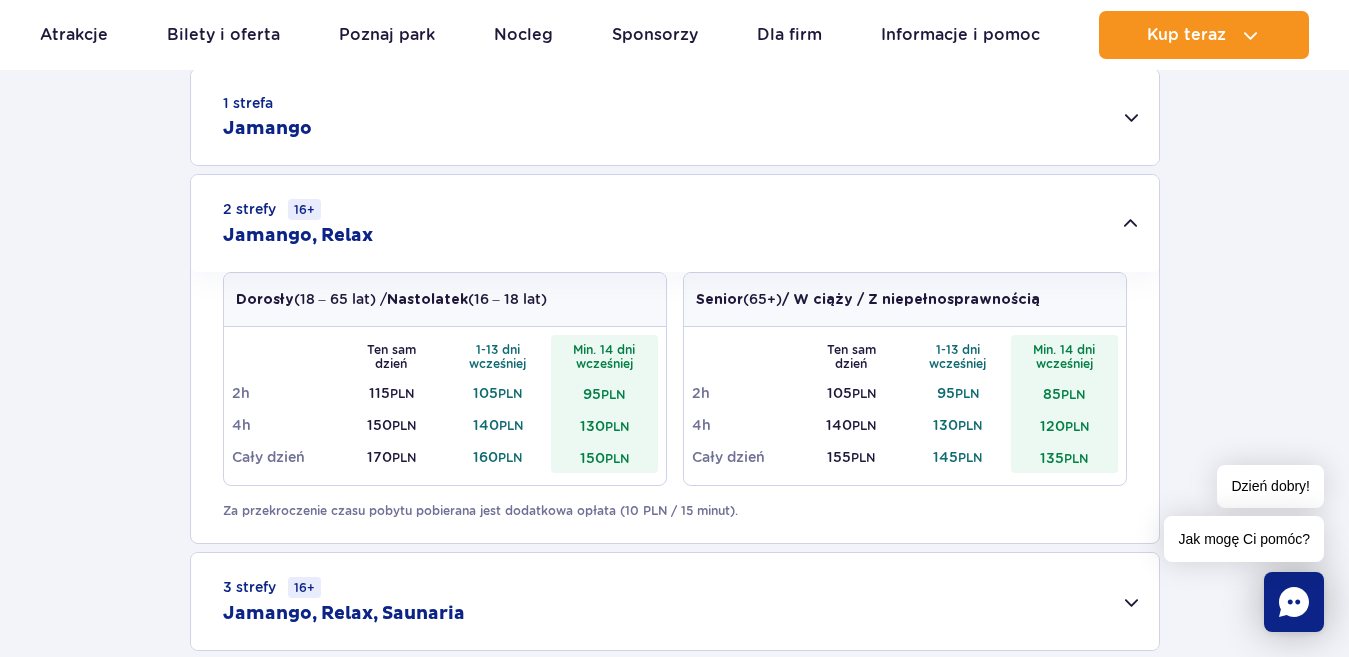 scroll, scrollTop: 900, scrollLeft: 0, axis: vertical 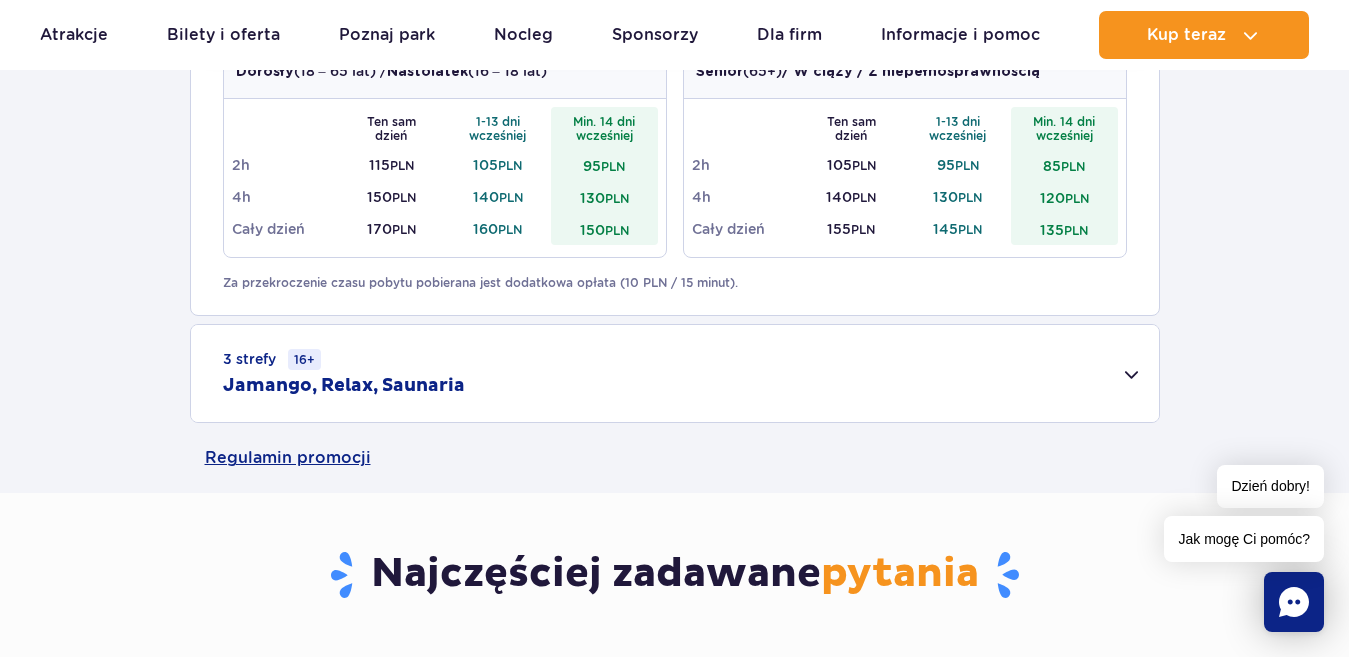 click on "3 strefy  16+
Jamango, Relax, Saunaria" at bounding box center (675, 373) 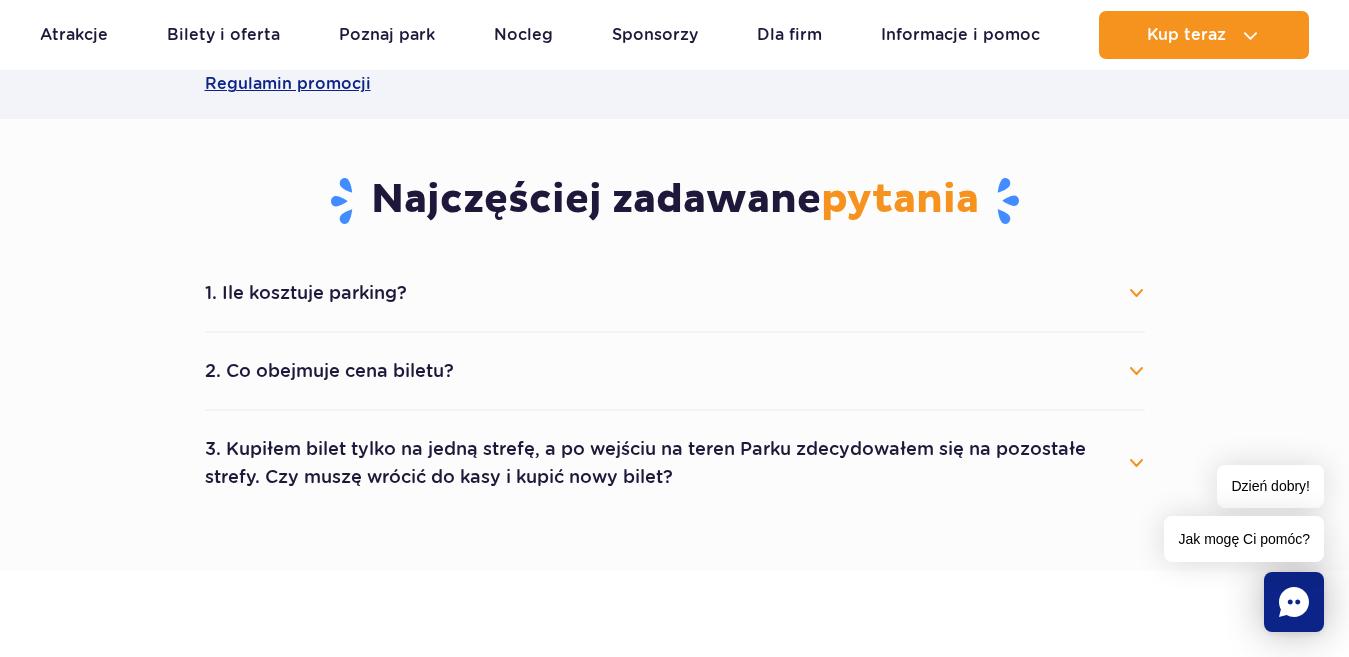 scroll, scrollTop: 1600, scrollLeft: 0, axis: vertical 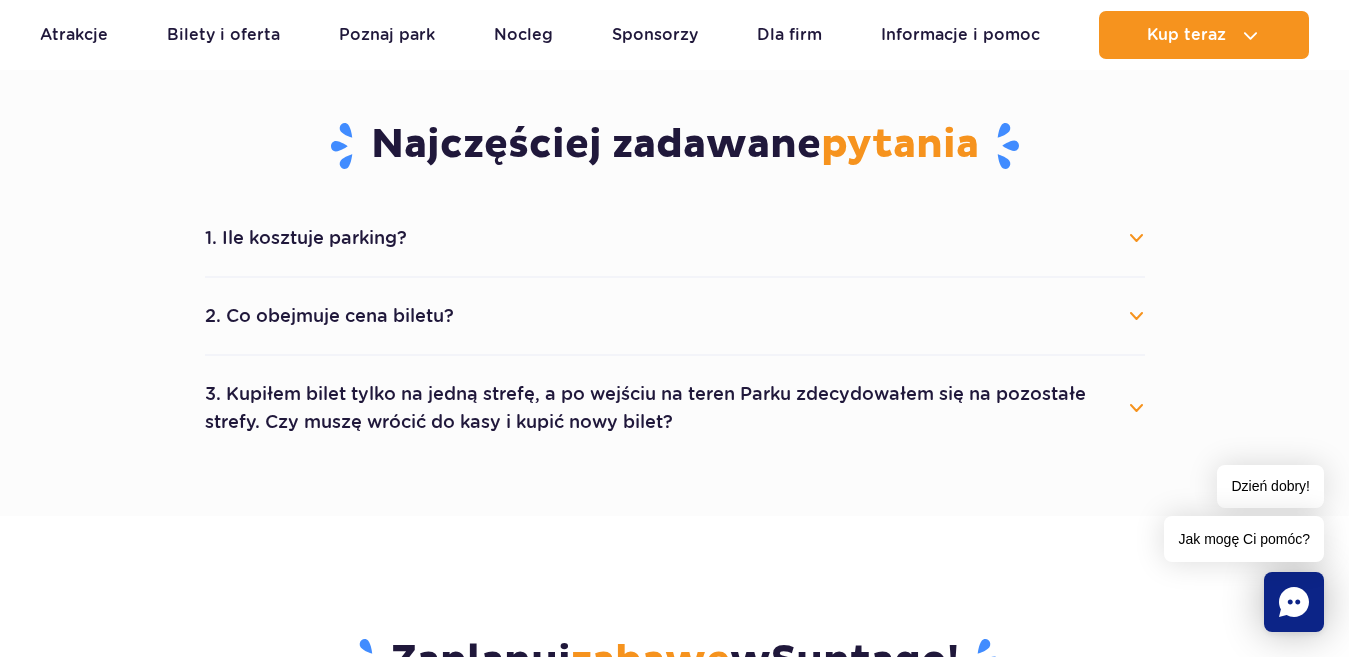 click on "2. Co obejmuje cena biletu?" at bounding box center [675, 316] 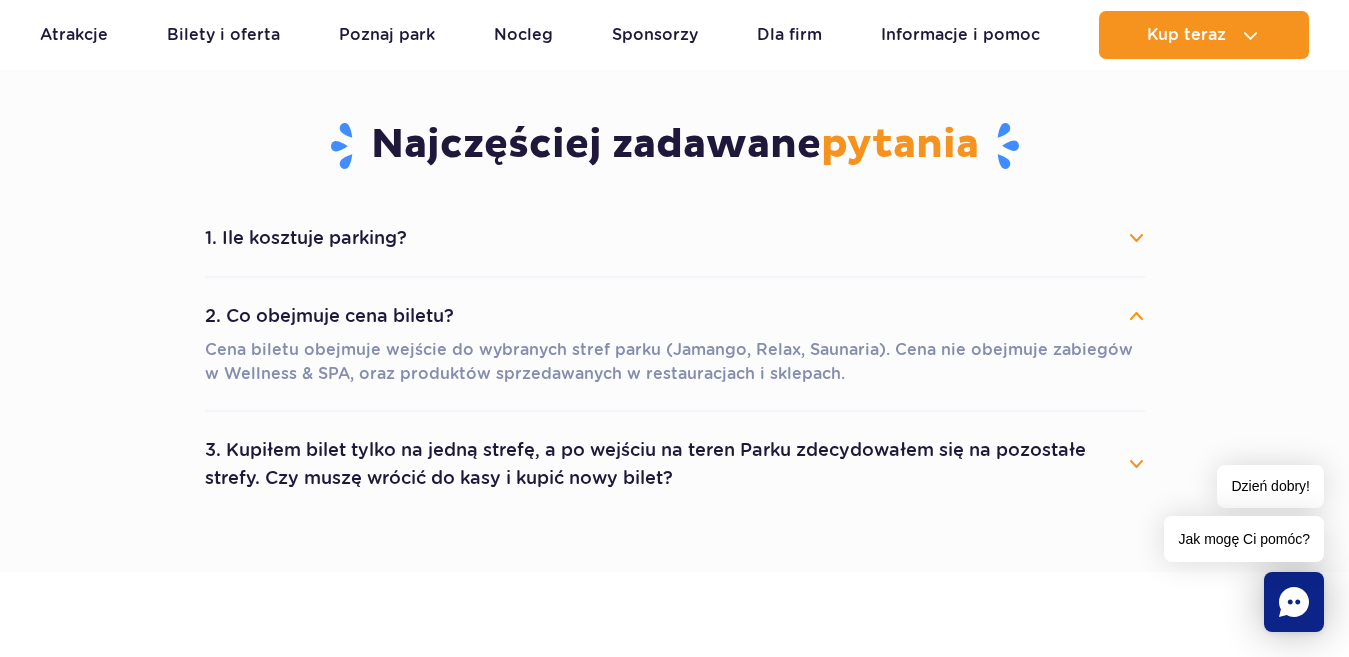click on "3. Kupiłem bilet tylko na jedną strefę, a po wejściu na teren Parku zdecydowałem się na pozostałe strefy. Czy muszę wrócić do kasy i kupić nowy bilet?" at bounding box center [675, 464] 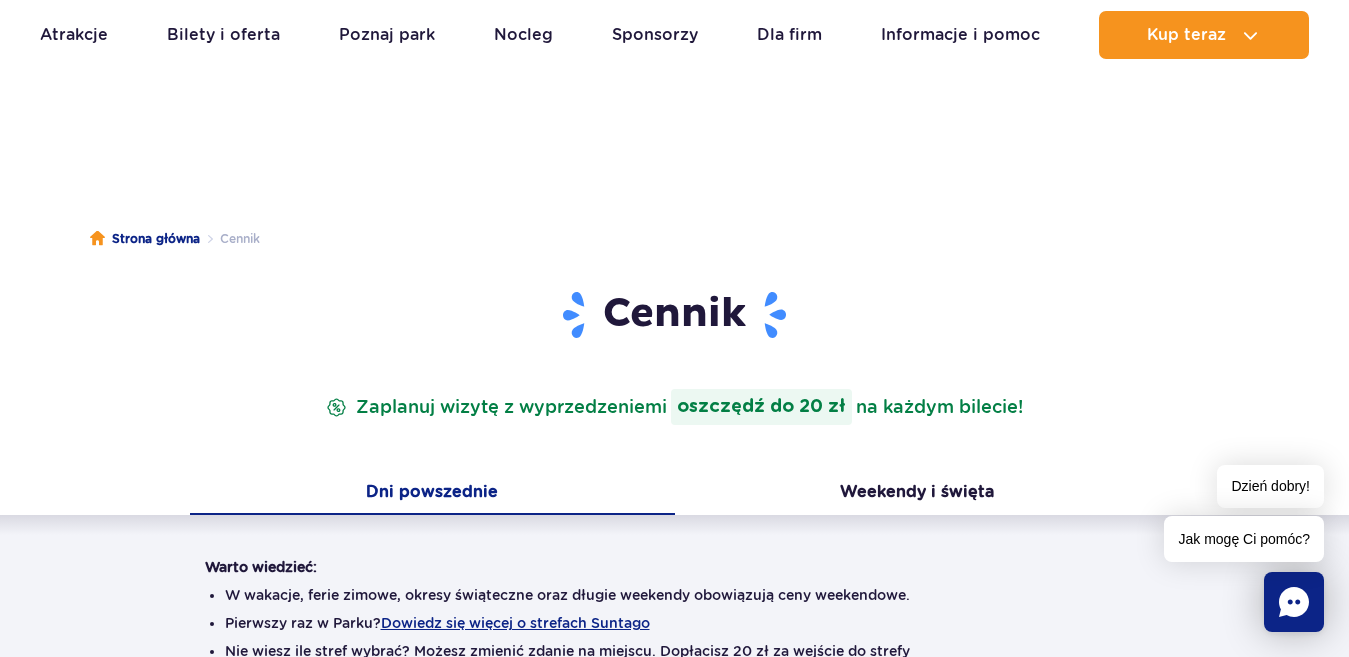 scroll, scrollTop: 0, scrollLeft: 0, axis: both 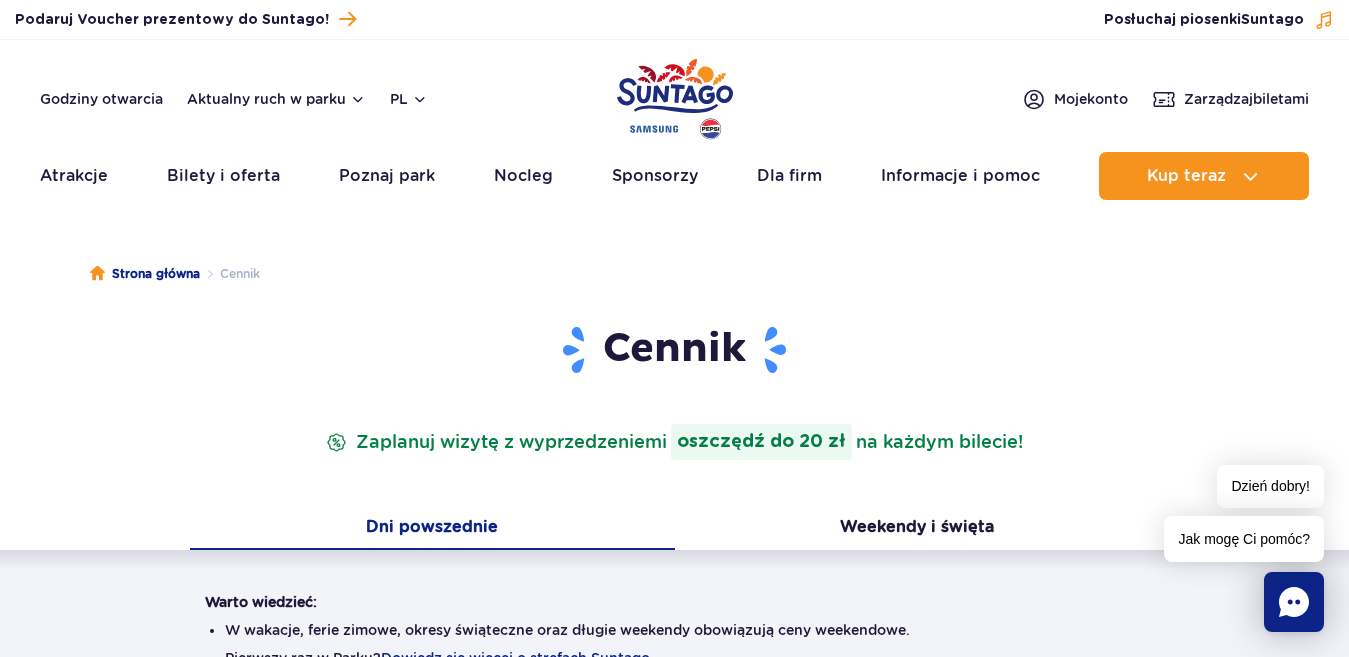 click on "Cennik
Zaplanuj wizytę z wyprzedzeniem  i  oszczędź do 20 zł  na każdym bilecie!
Dni powszednie
Weekendy i święta" at bounding box center (674, 994) 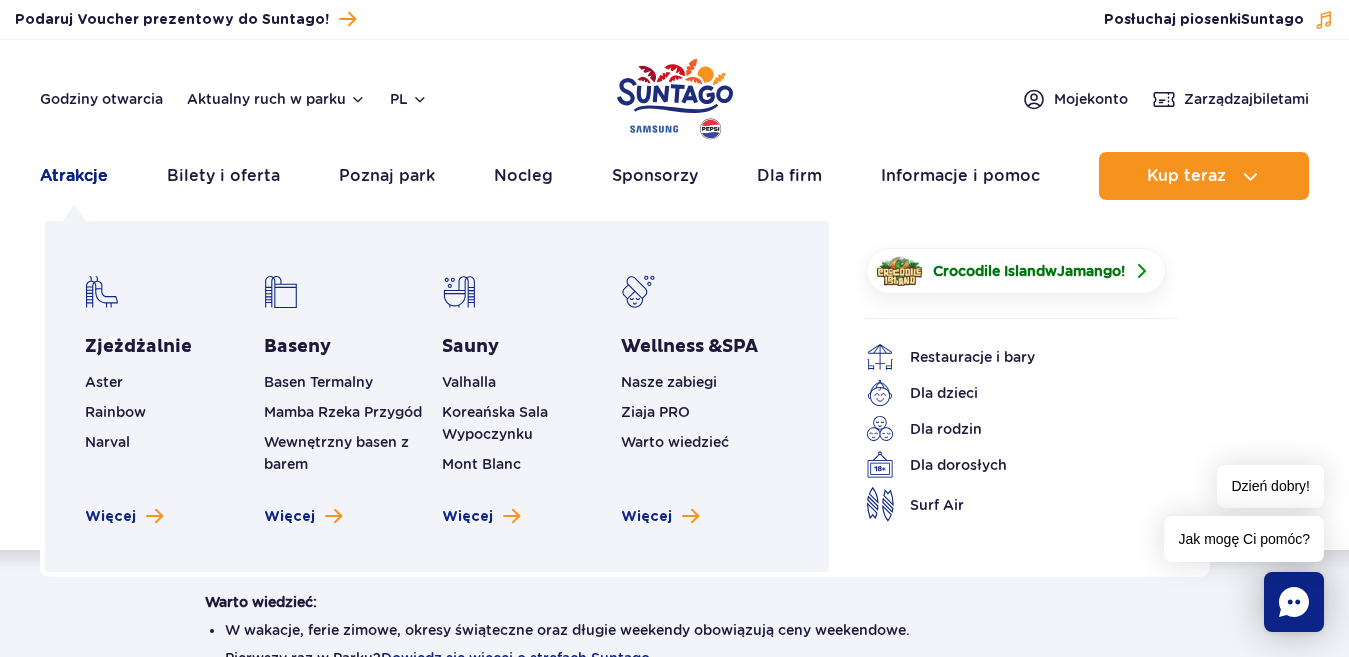 click on "Atrakcje" at bounding box center [74, 176] 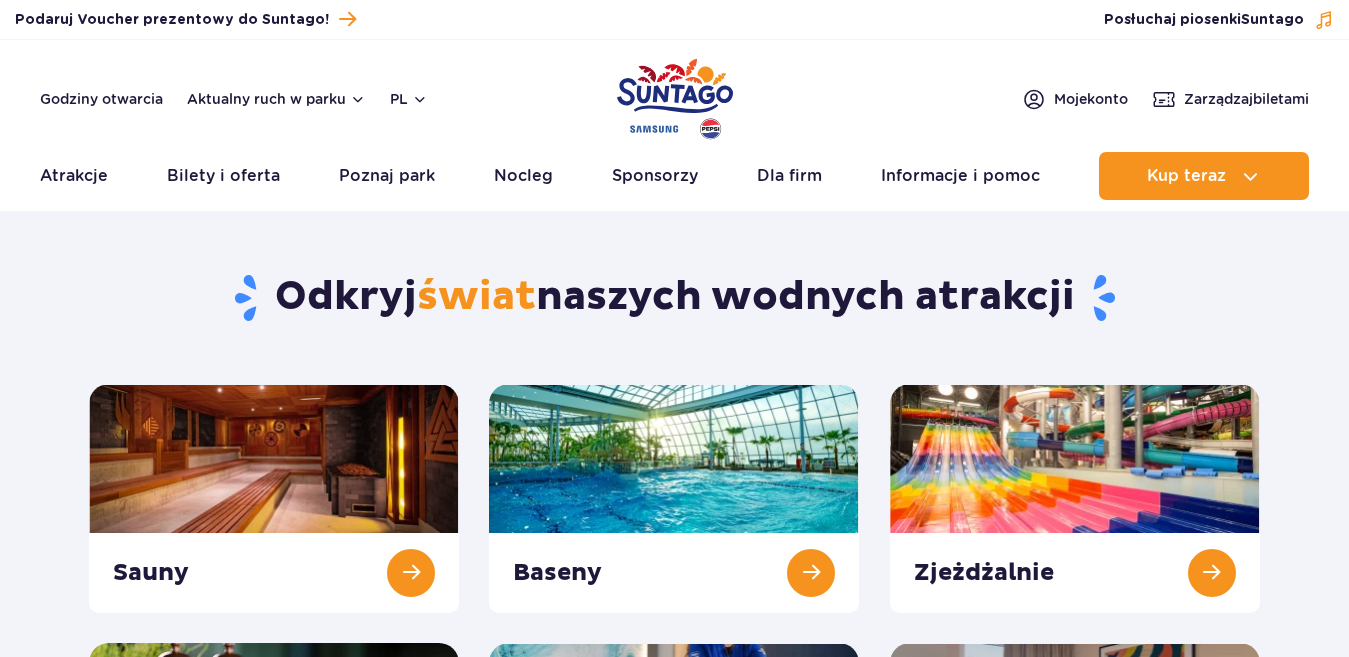 scroll, scrollTop: 0, scrollLeft: 0, axis: both 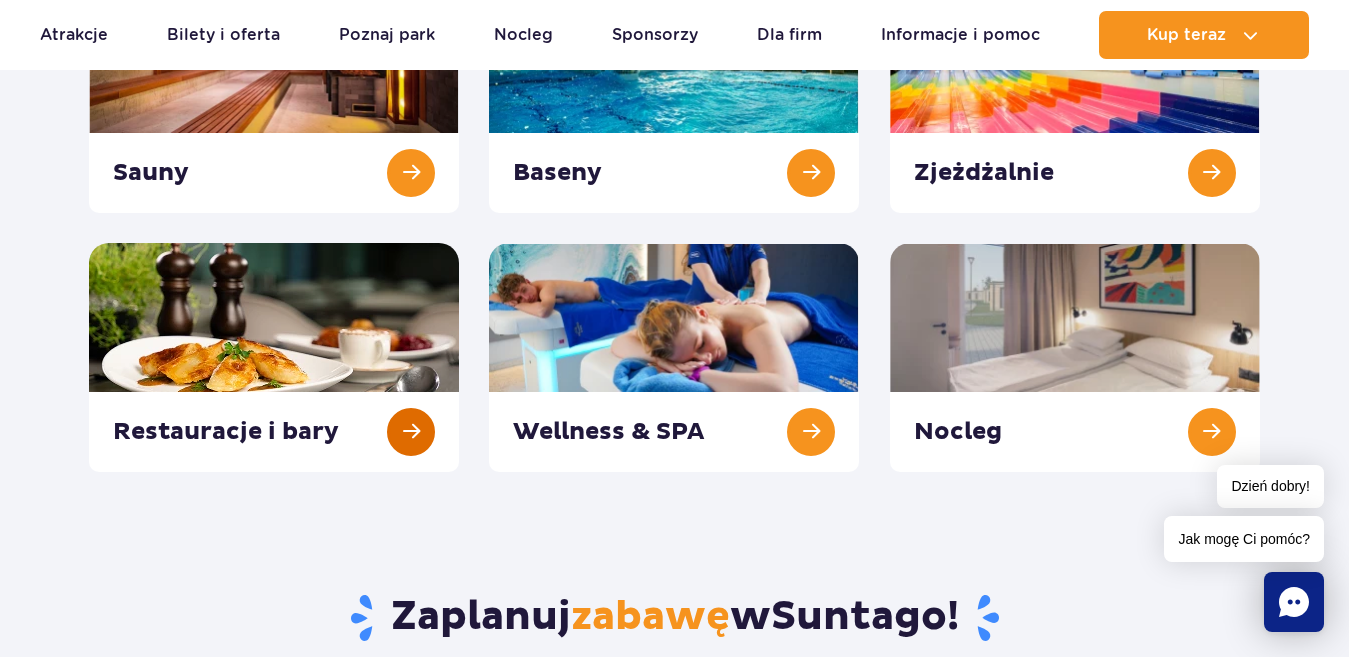 click at bounding box center [274, 357] 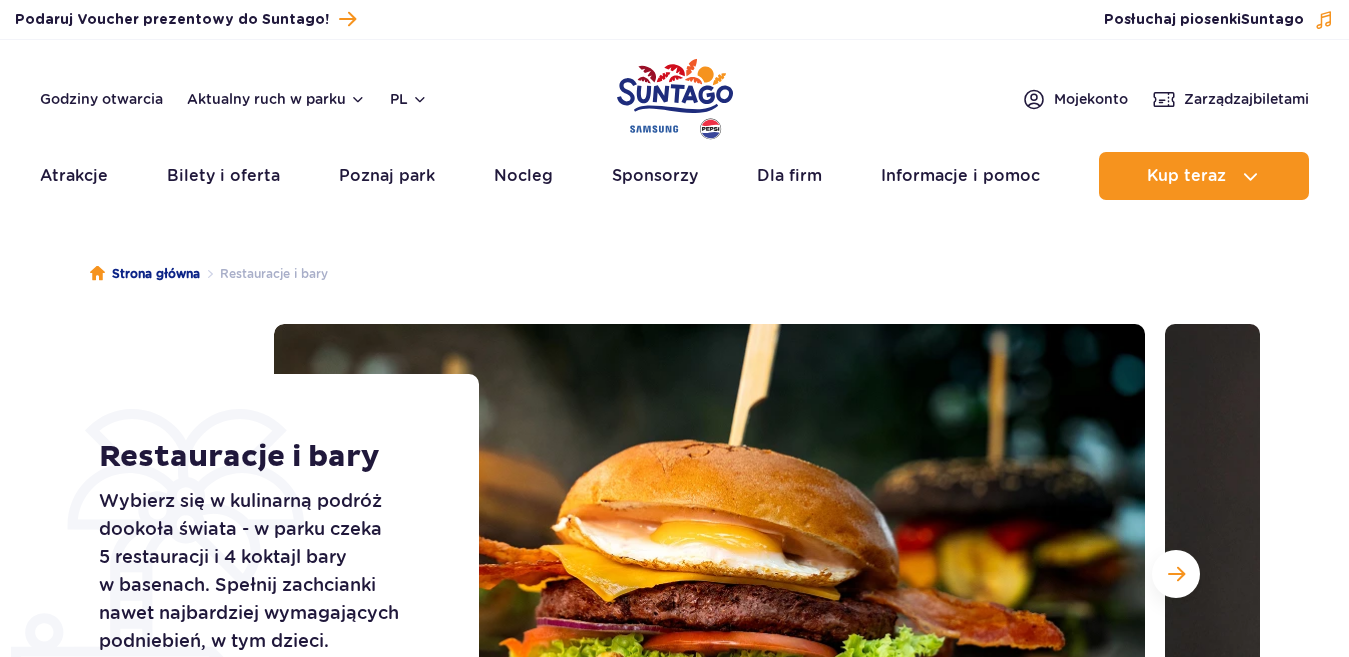 scroll, scrollTop: 0, scrollLeft: 0, axis: both 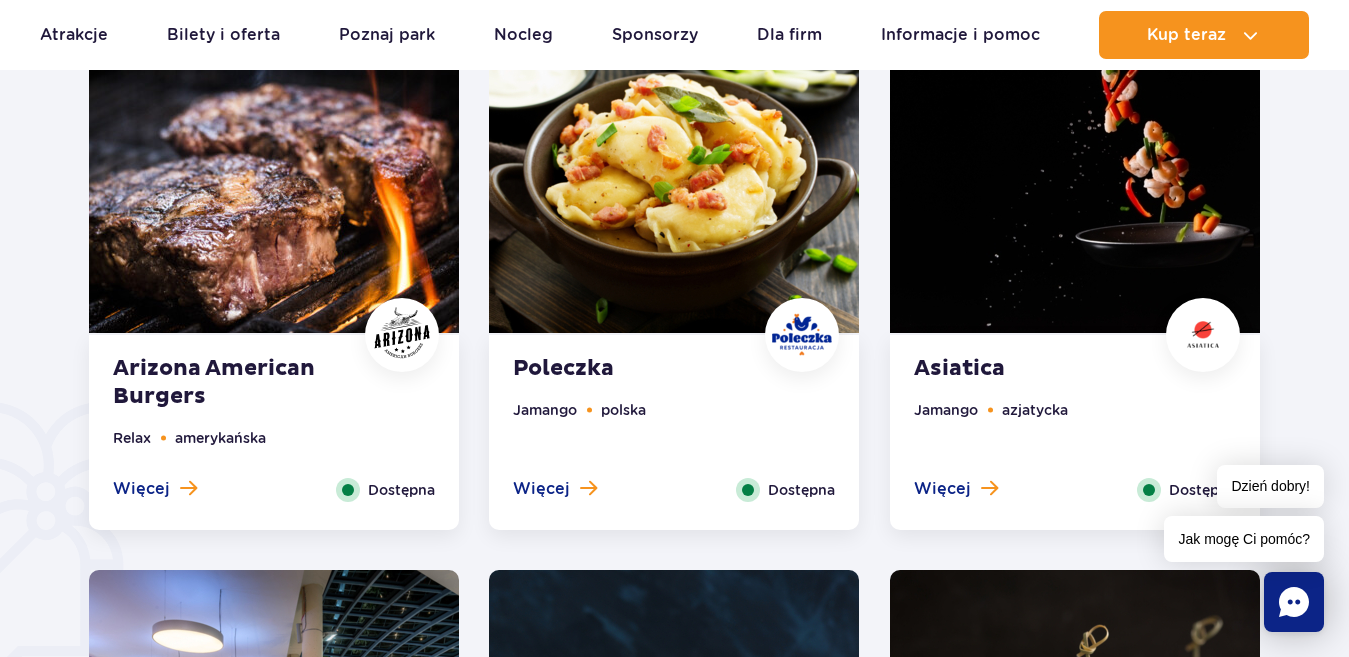 click at bounding box center [274, 176] 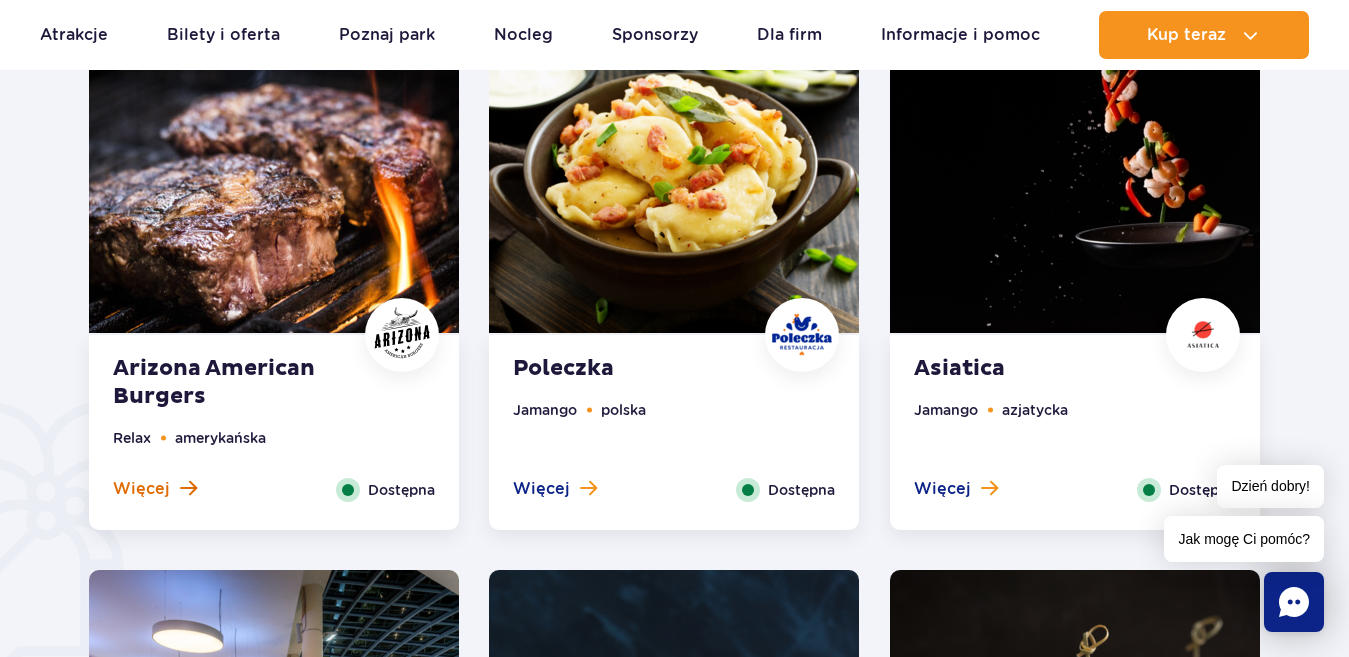 click on "Więcej" at bounding box center [141, 489] 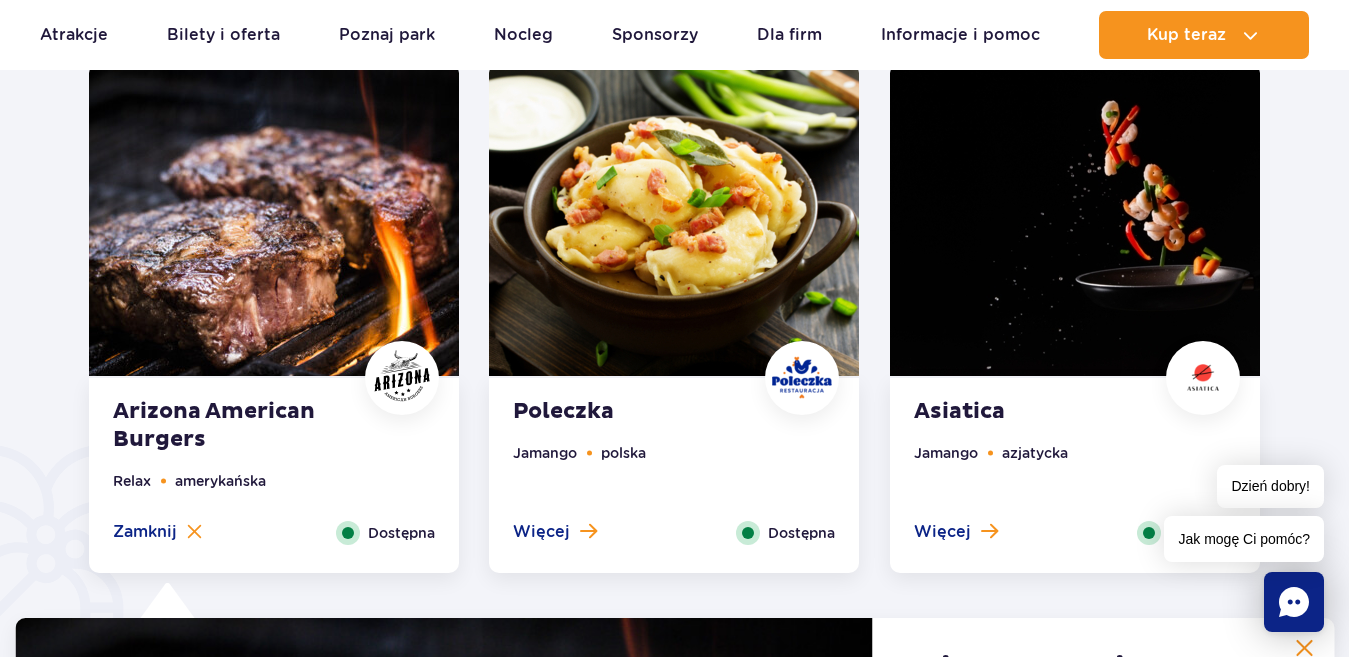 scroll, scrollTop: 1155, scrollLeft: 0, axis: vertical 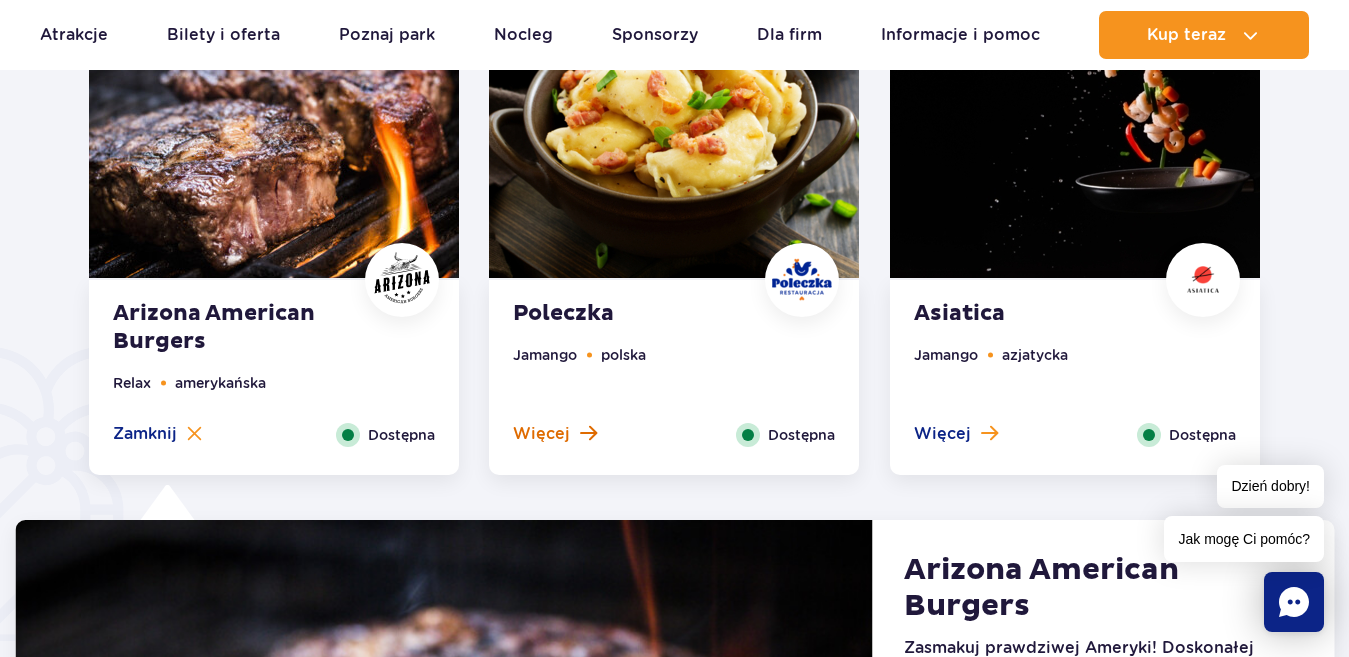 click at bounding box center (588, 433) 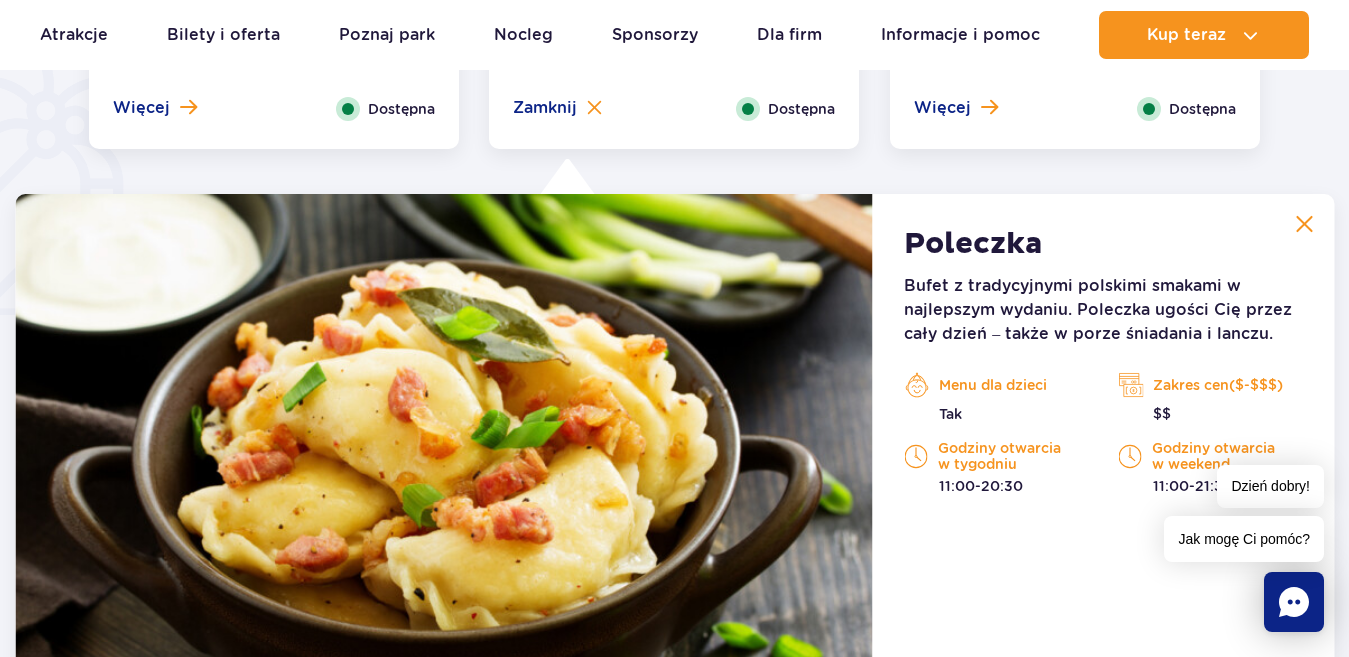 scroll, scrollTop: 1555, scrollLeft: 0, axis: vertical 